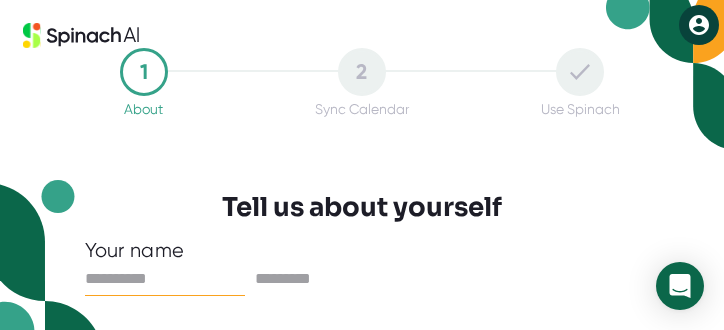 scroll, scrollTop: 0, scrollLeft: 0, axis: both 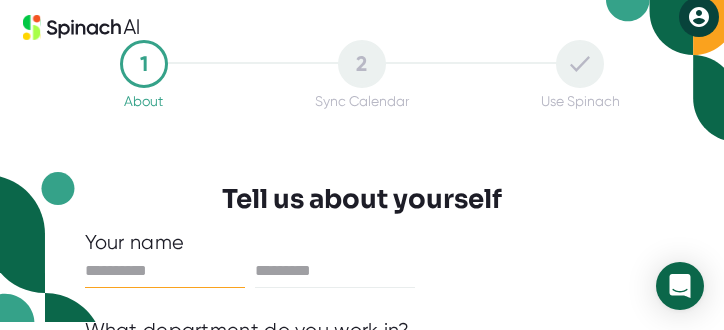 click at bounding box center [165, 271] 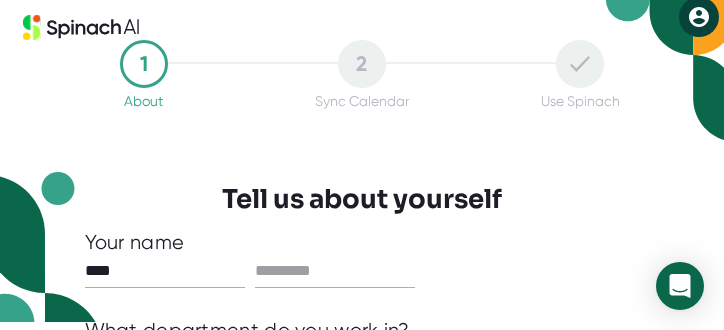 type on "****" 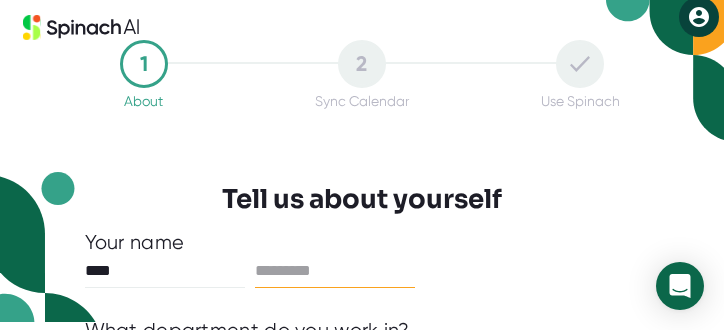 click at bounding box center [335, 271] 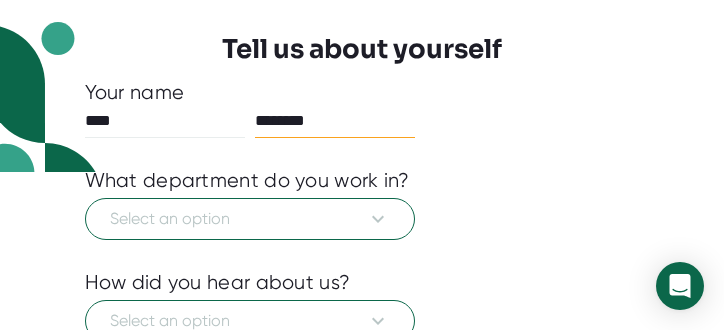 scroll, scrollTop: 539, scrollLeft: 0, axis: vertical 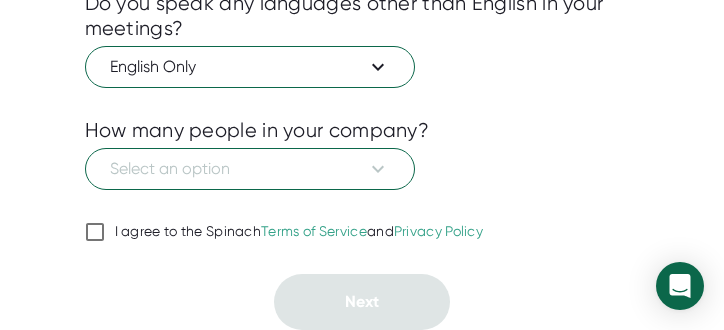 type on "********" 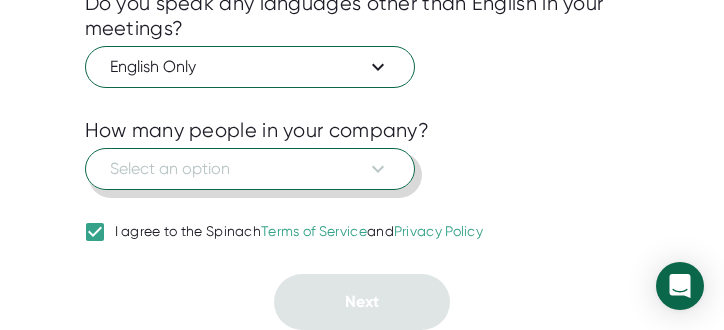 click on "Select an option" at bounding box center (250, 169) 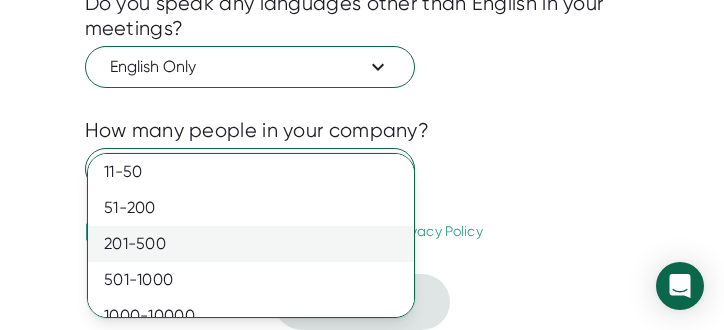 scroll, scrollTop: 52, scrollLeft: 0, axis: vertical 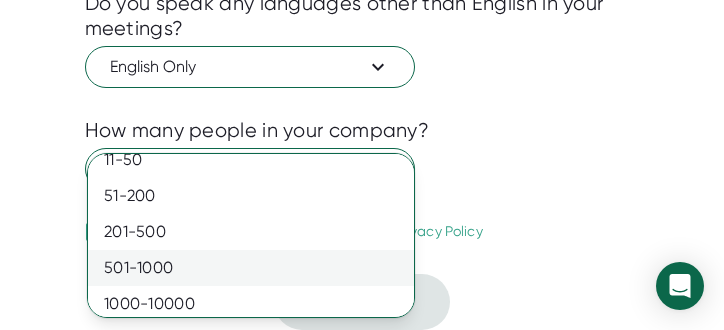 click on "501-1000" at bounding box center [251, 268] 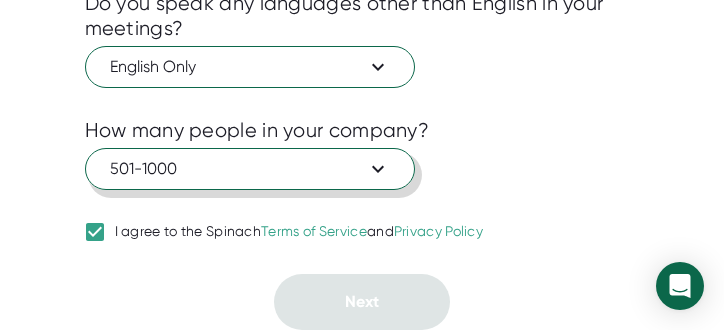 scroll, scrollTop: 208, scrollLeft: 0, axis: vertical 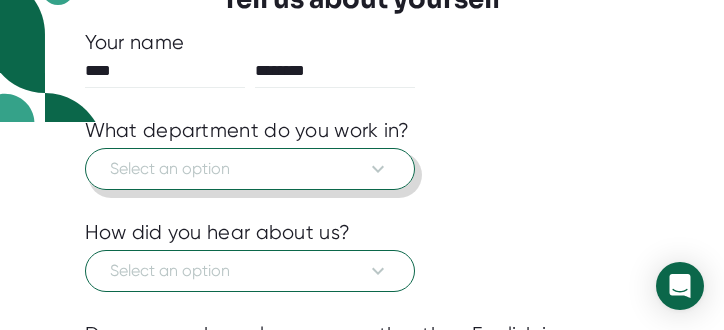 click on "Select an option" at bounding box center (250, 169) 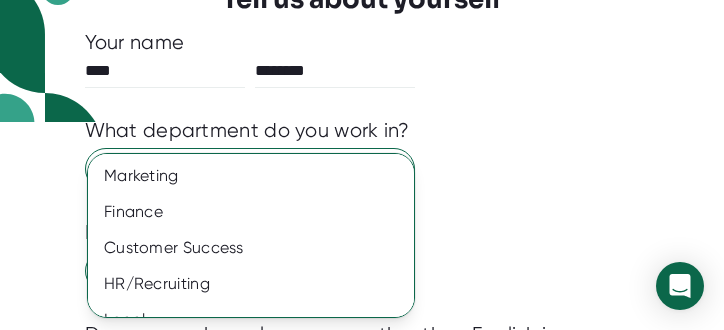 scroll, scrollTop: 313, scrollLeft: 0, axis: vertical 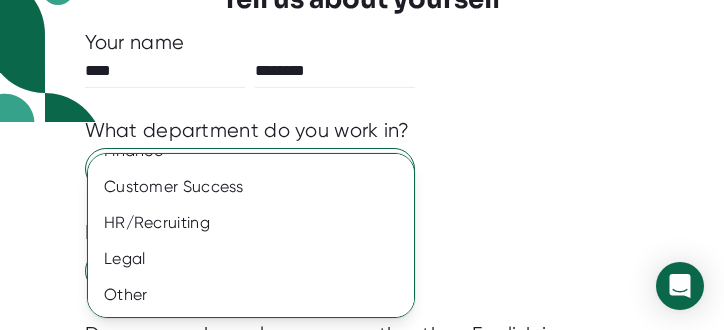 click on "Other" at bounding box center [251, 295] 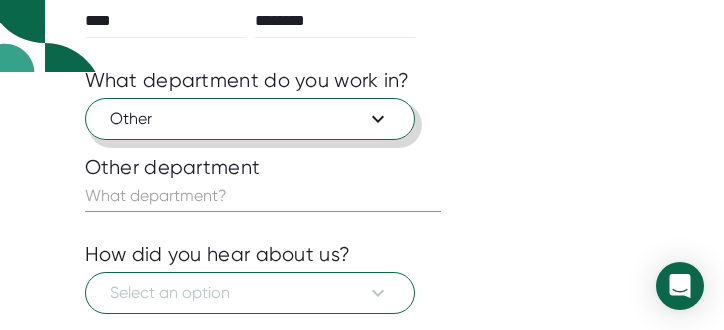 scroll, scrollTop: 335, scrollLeft: 0, axis: vertical 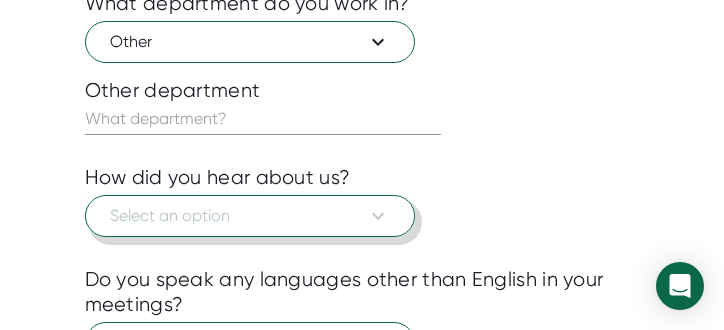 click on "Select an option" at bounding box center [250, 216] 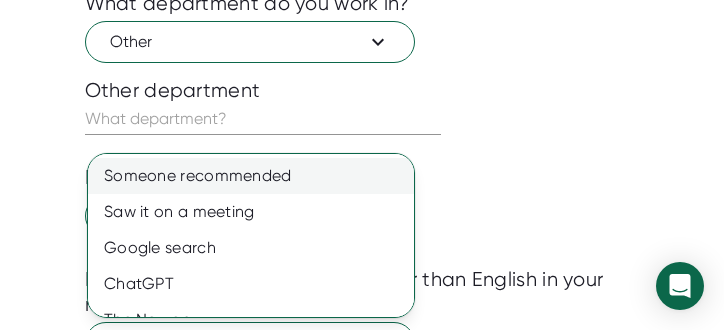 scroll, scrollTop: 169, scrollLeft: 0, axis: vertical 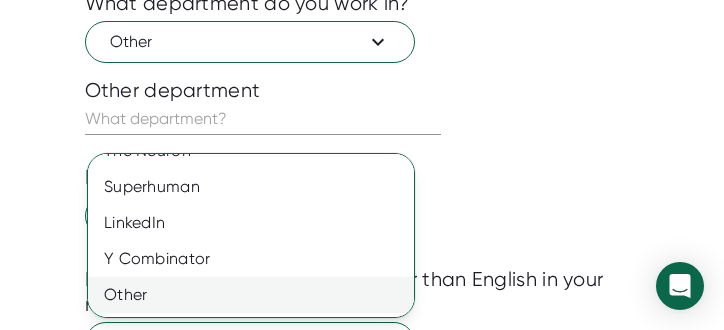 click on "Other" at bounding box center [251, 295] 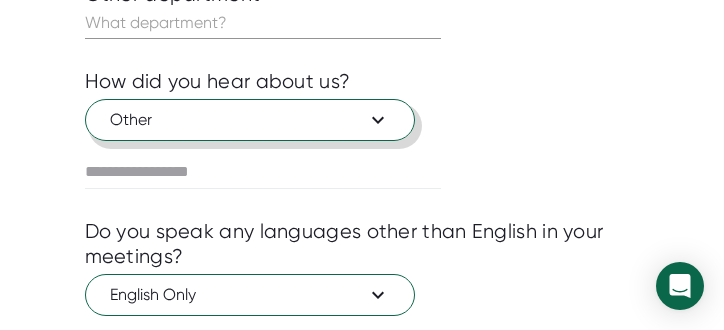 scroll, scrollTop: 349, scrollLeft: 0, axis: vertical 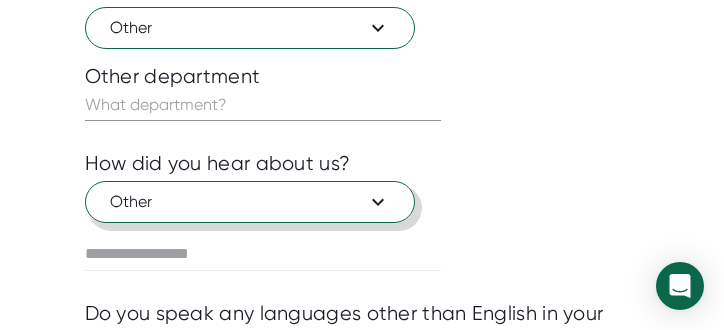 click on "Other" at bounding box center (250, 202) 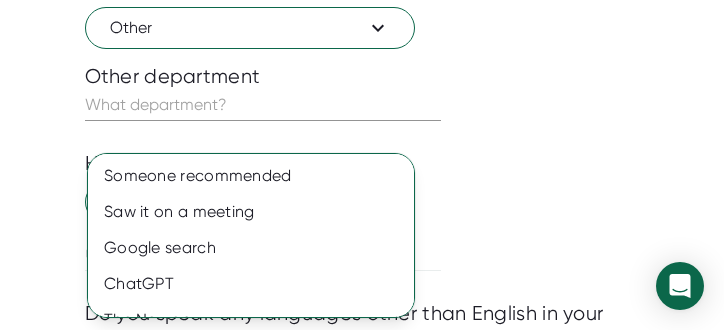 click at bounding box center (362, 165) 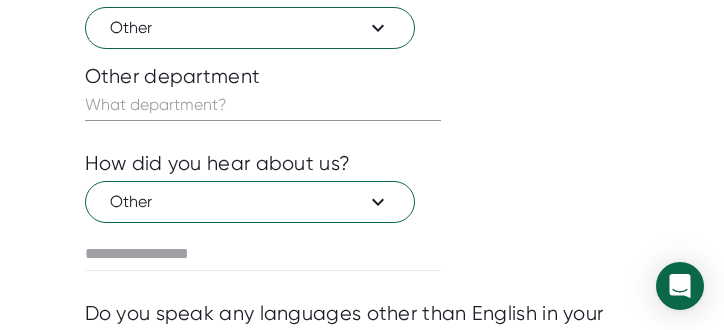 click at bounding box center (263, 105) 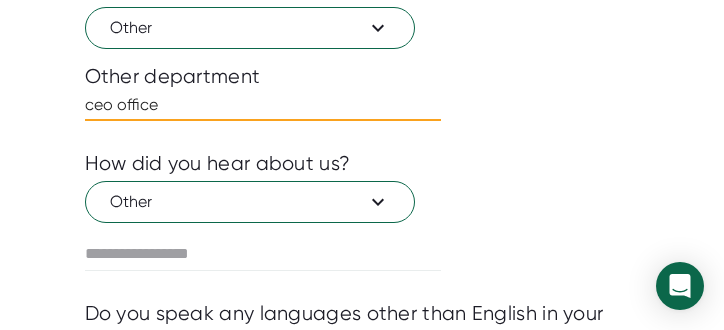 type on "ceo office" 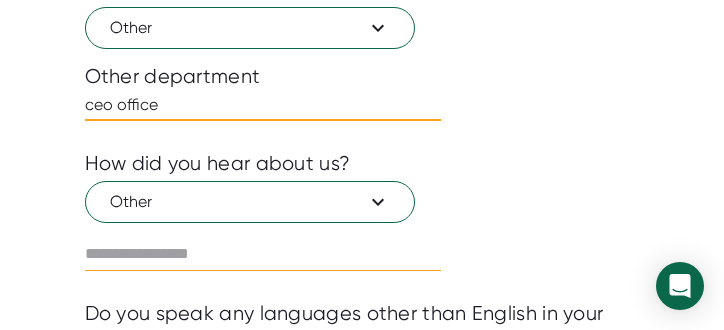 click at bounding box center (263, 254) 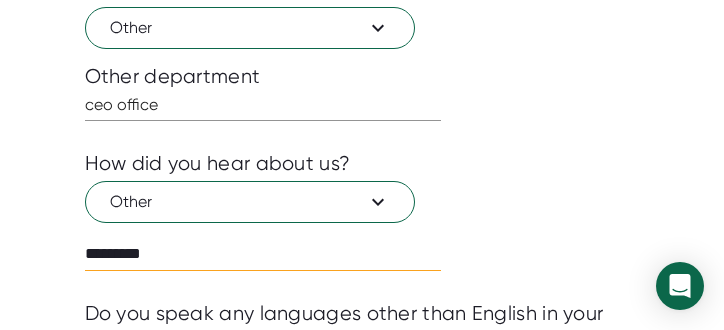 scroll, scrollTop: 659, scrollLeft: 0, axis: vertical 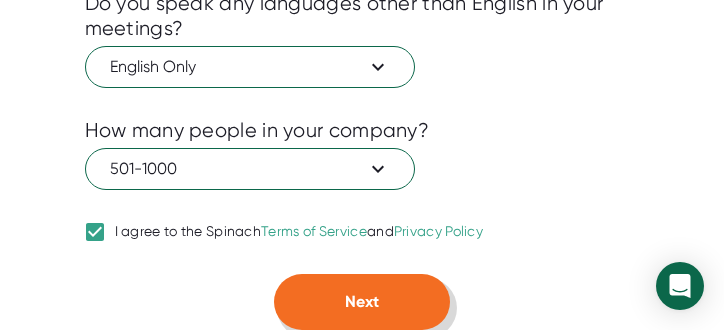 type on "*********" 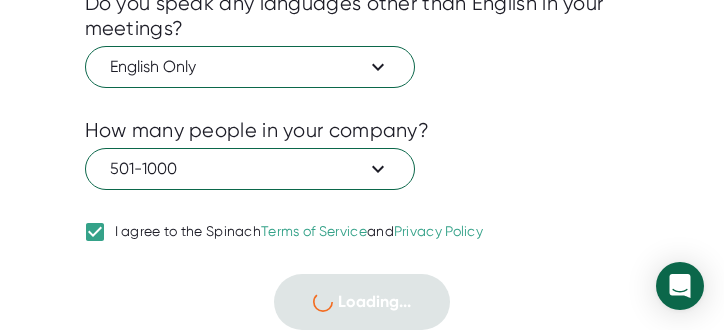 scroll, scrollTop: 193, scrollLeft: 0, axis: vertical 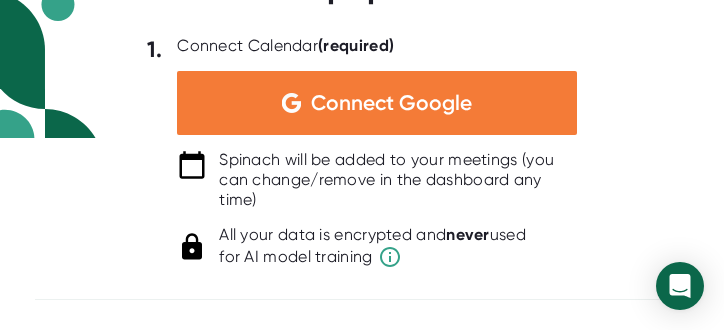 click on "Connect Google" at bounding box center (377, 103) 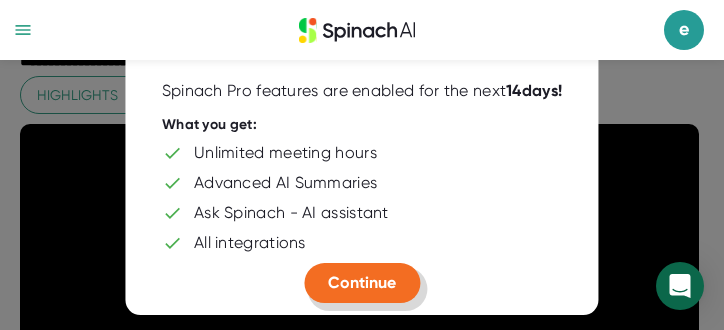 click on "Continue" at bounding box center [362, 282] 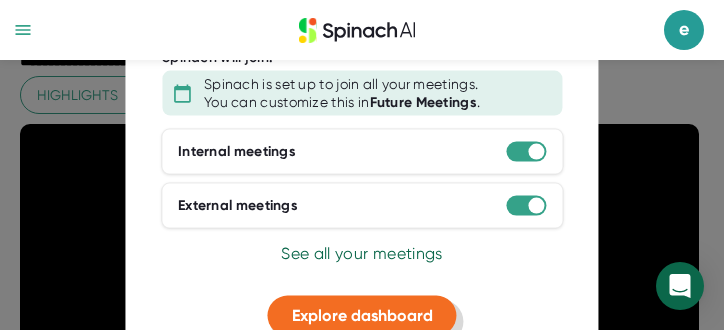 click on "Explore dashboard" at bounding box center [362, 315] 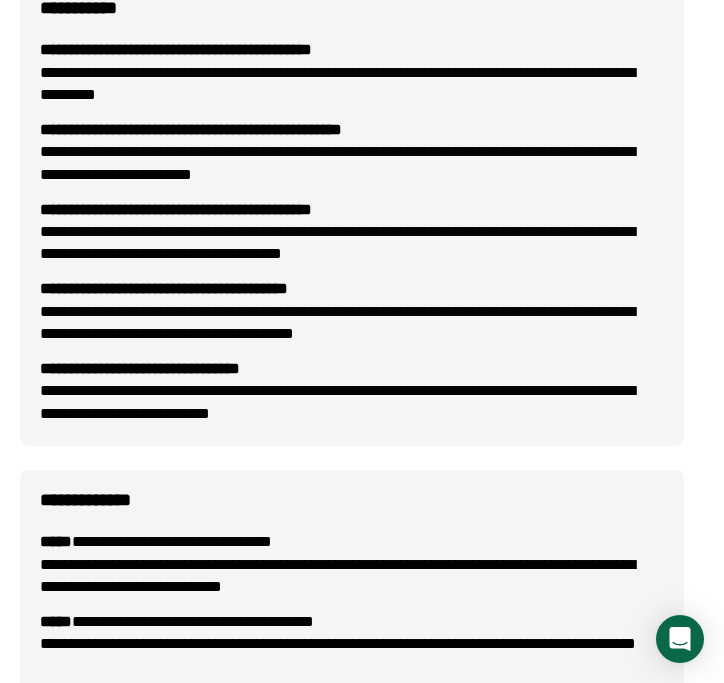 scroll, scrollTop: 1367, scrollLeft: 0, axis: vertical 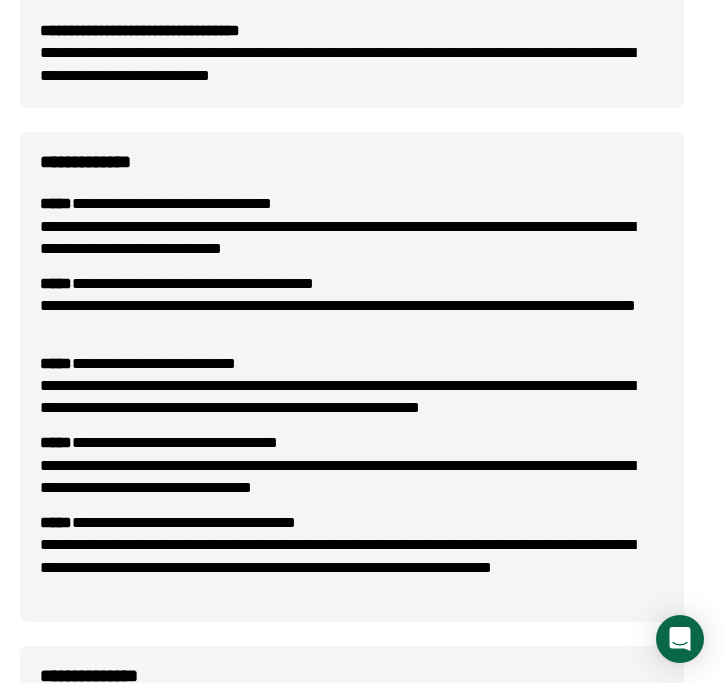 click on "**********" at bounding box center (352, 397) 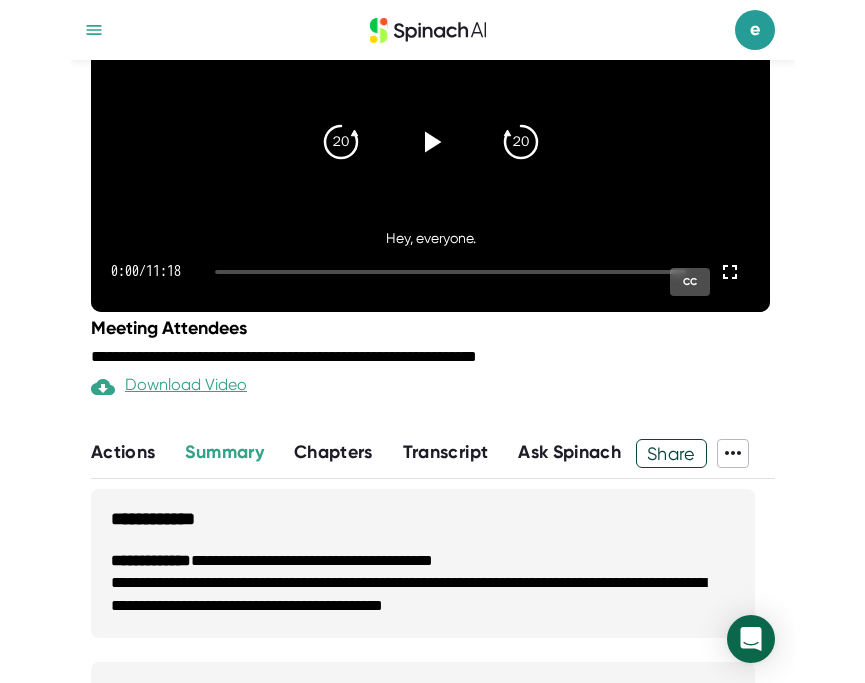 scroll, scrollTop: 0, scrollLeft: 0, axis: both 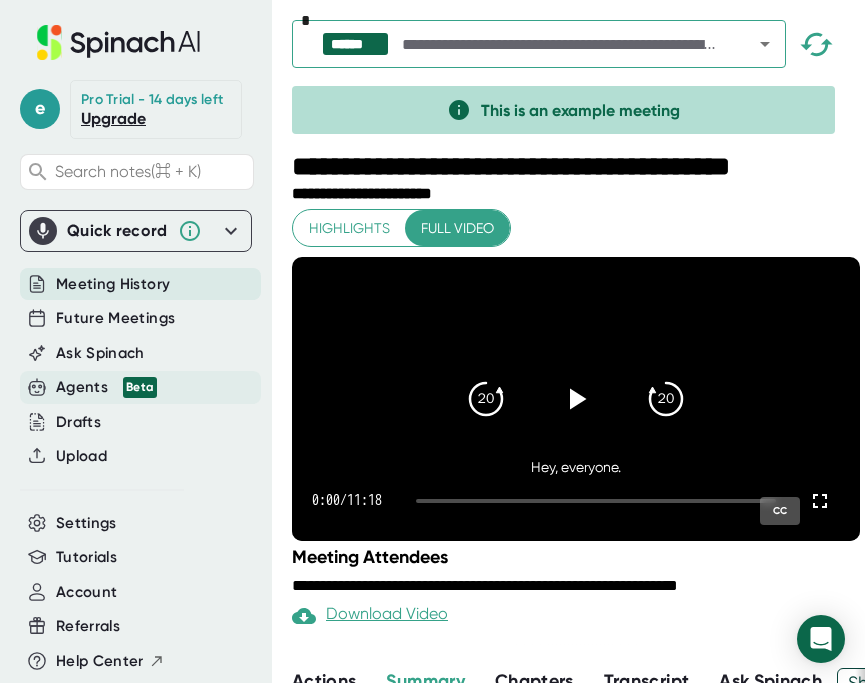 click on "Agents   Beta" at bounding box center [106, 387] 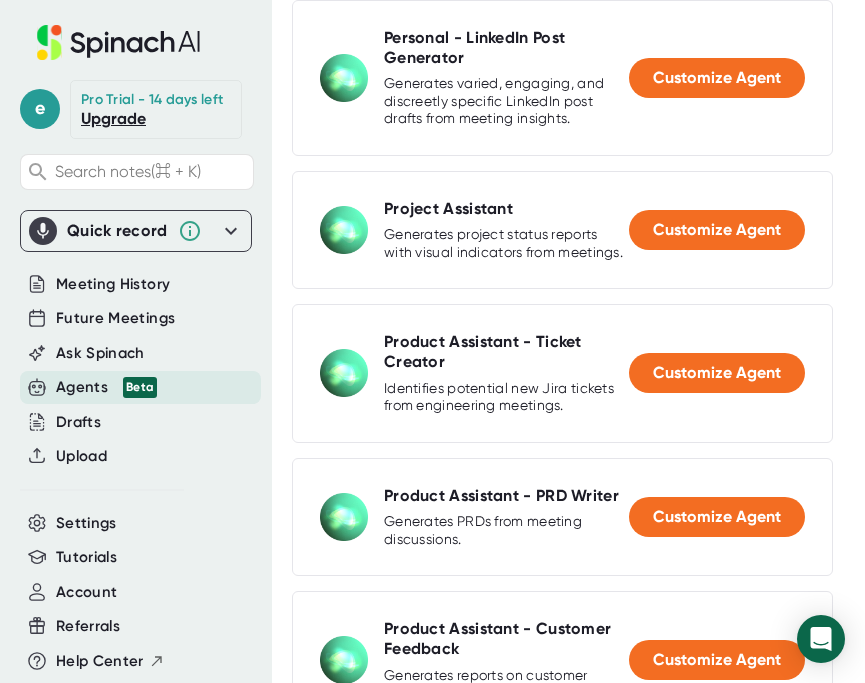 scroll, scrollTop: 425, scrollLeft: 0, axis: vertical 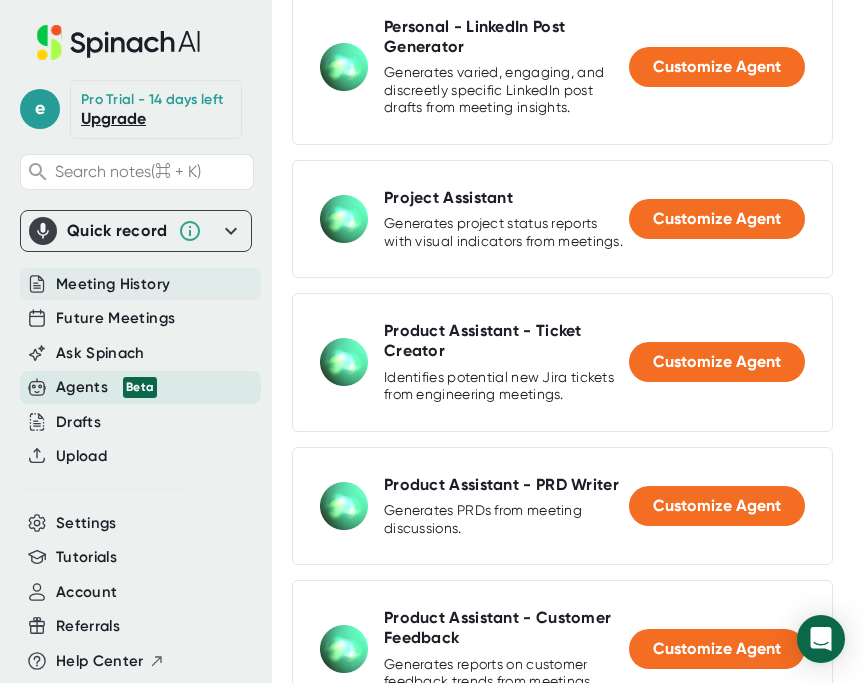 click on "Future Meetings" at bounding box center [115, 318] 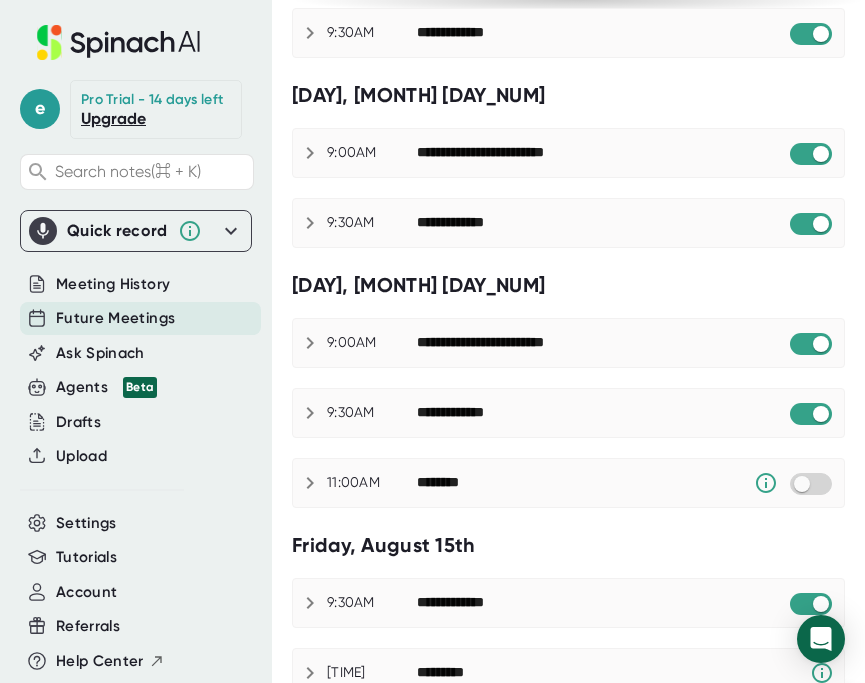 scroll, scrollTop: 1314, scrollLeft: 0, axis: vertical 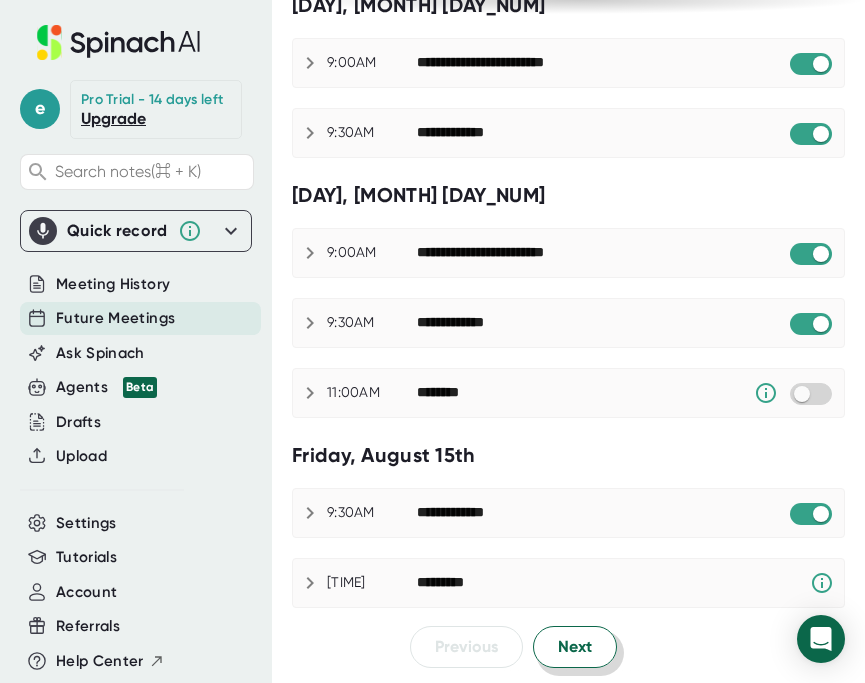 click on "Next" at bounding box center [575, 647] 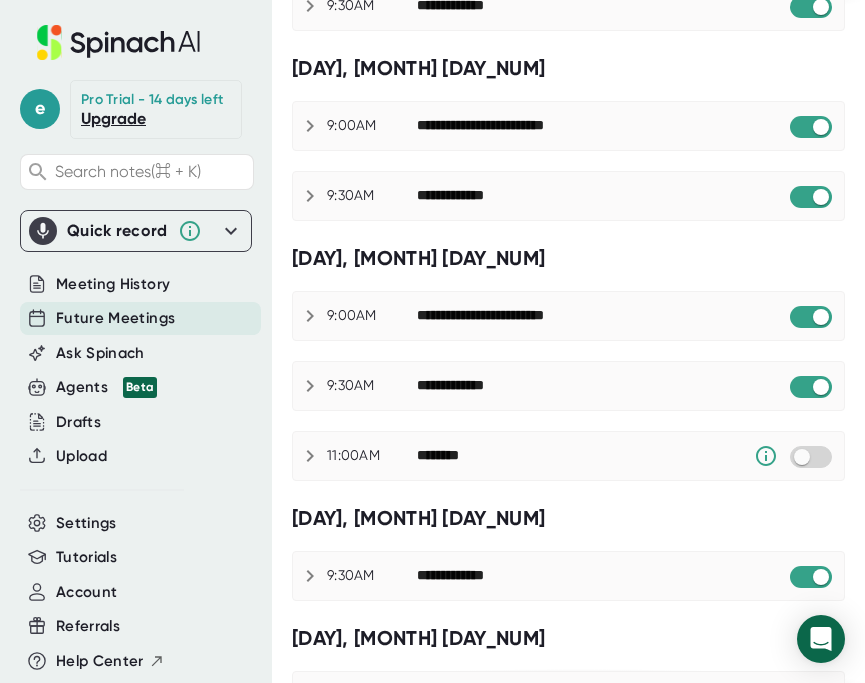 scroll, scrollTop: 0, scrollLeft: 0, axis: both 